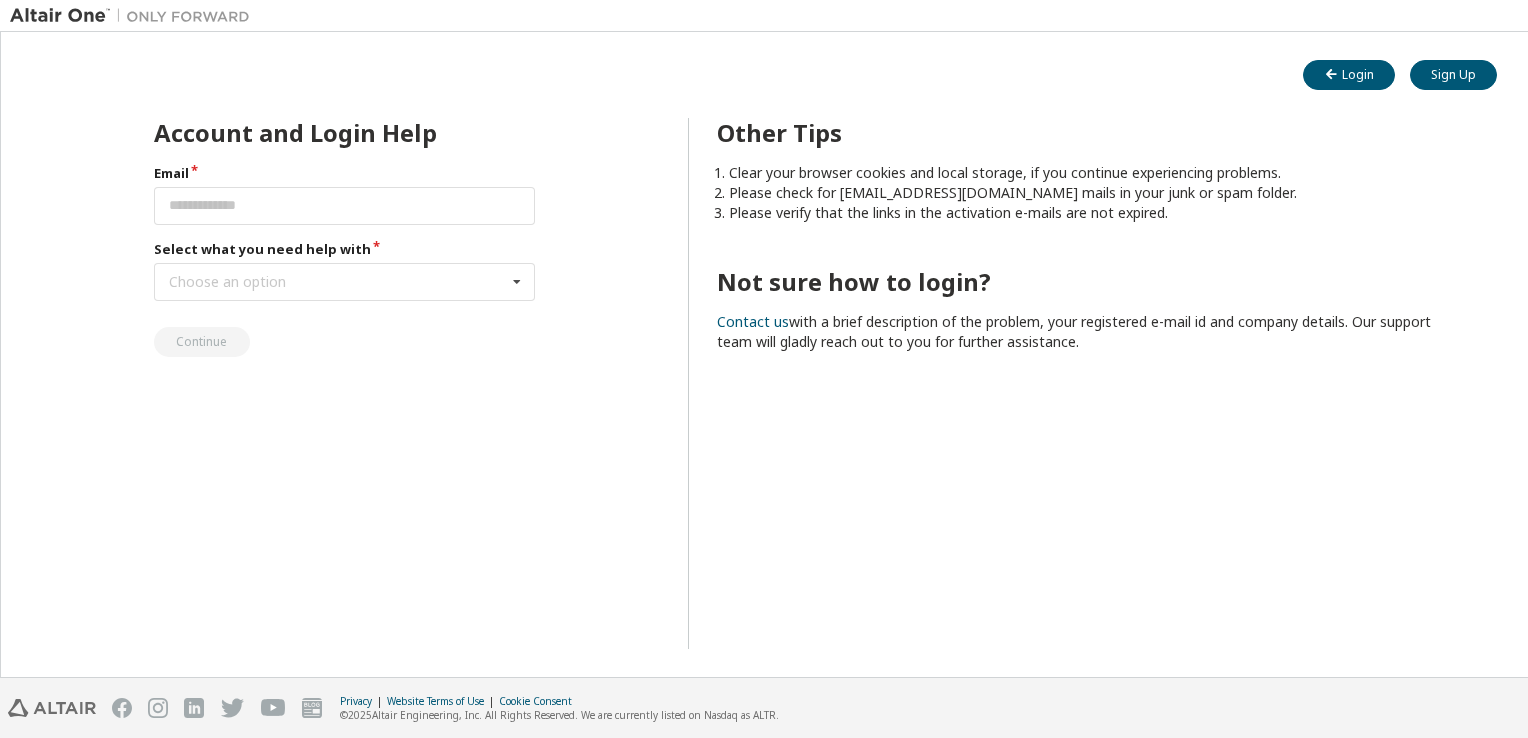 scroll, scrollTop: 0, scrollLeft: 0, axis: both 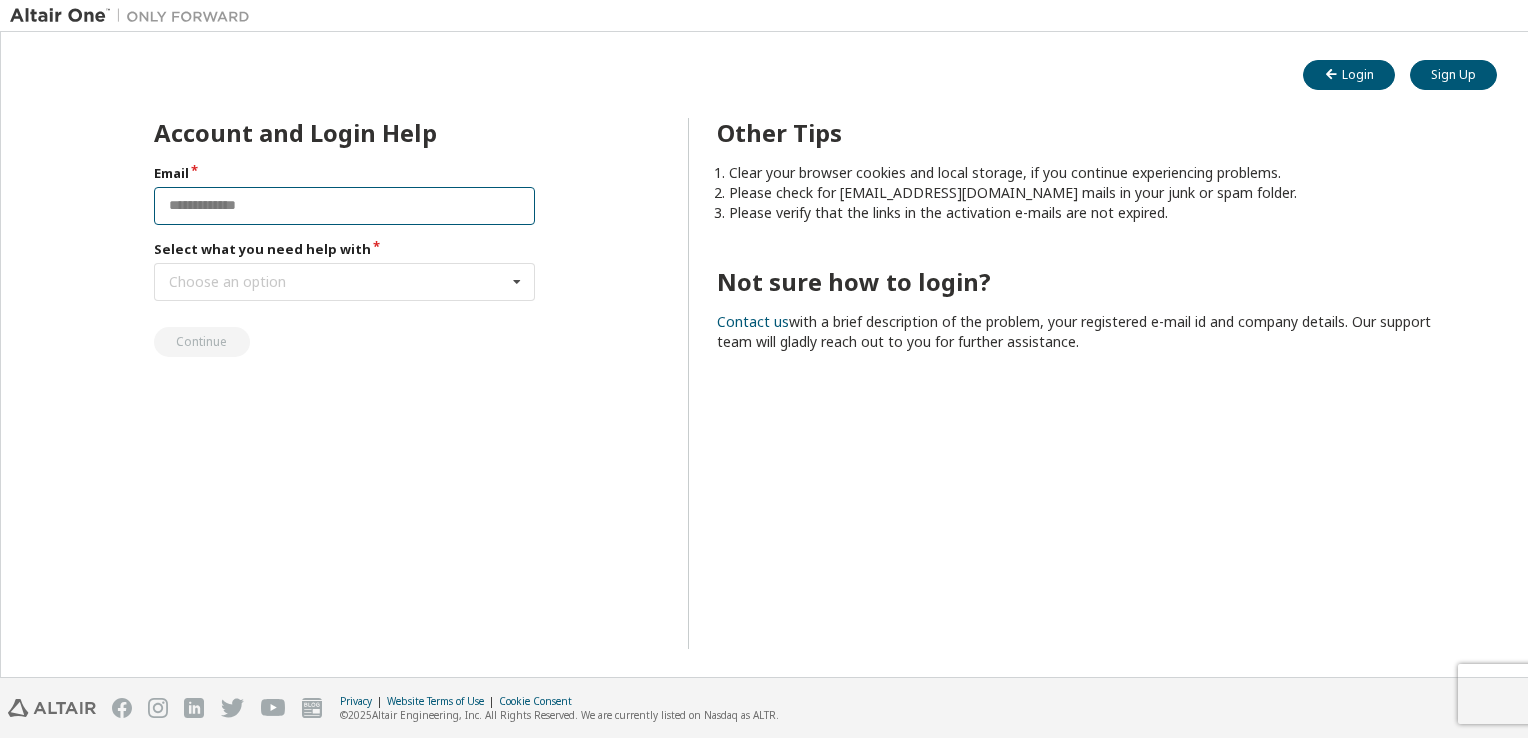 click at bounding box center [345, 206] 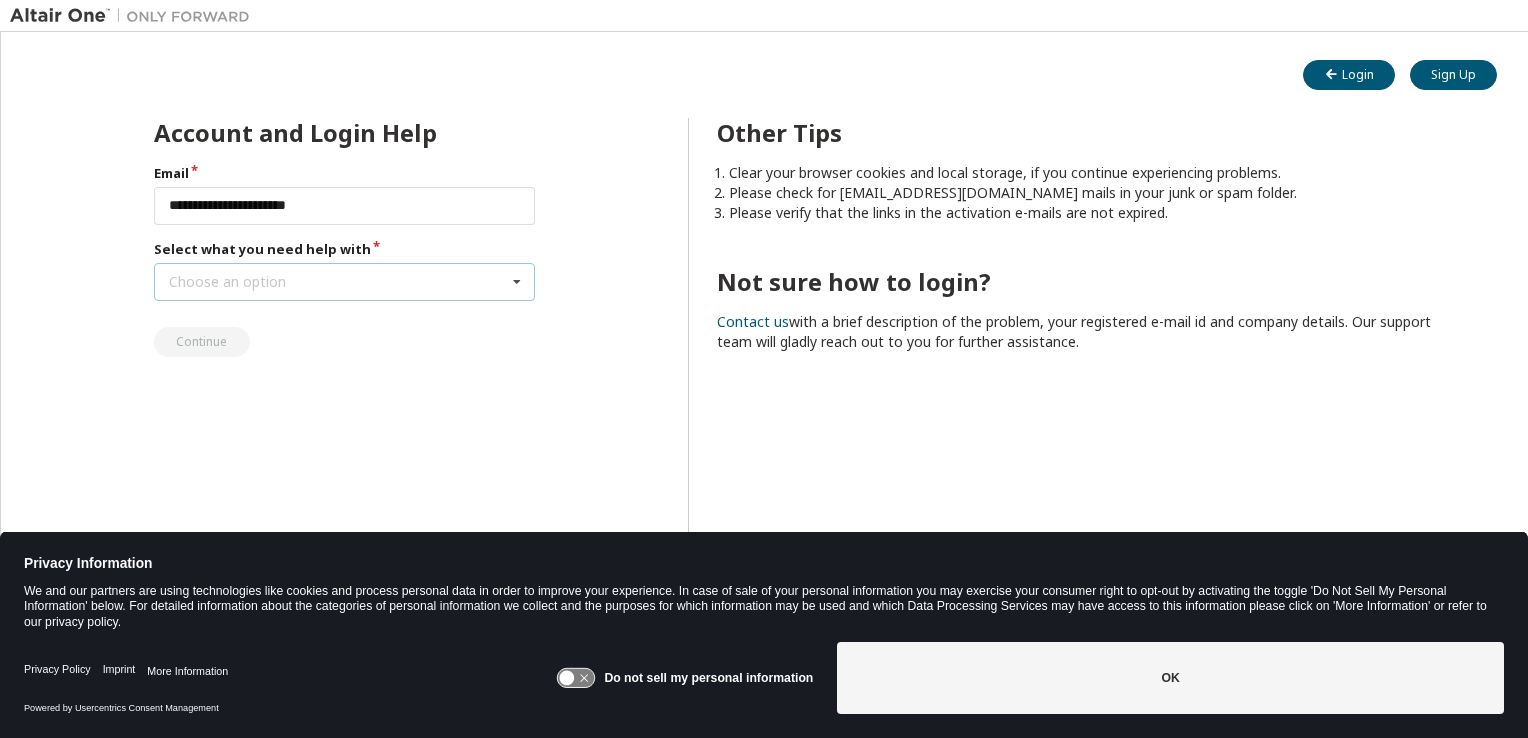 click on "Choose an option" at bounding box center [227, 282] 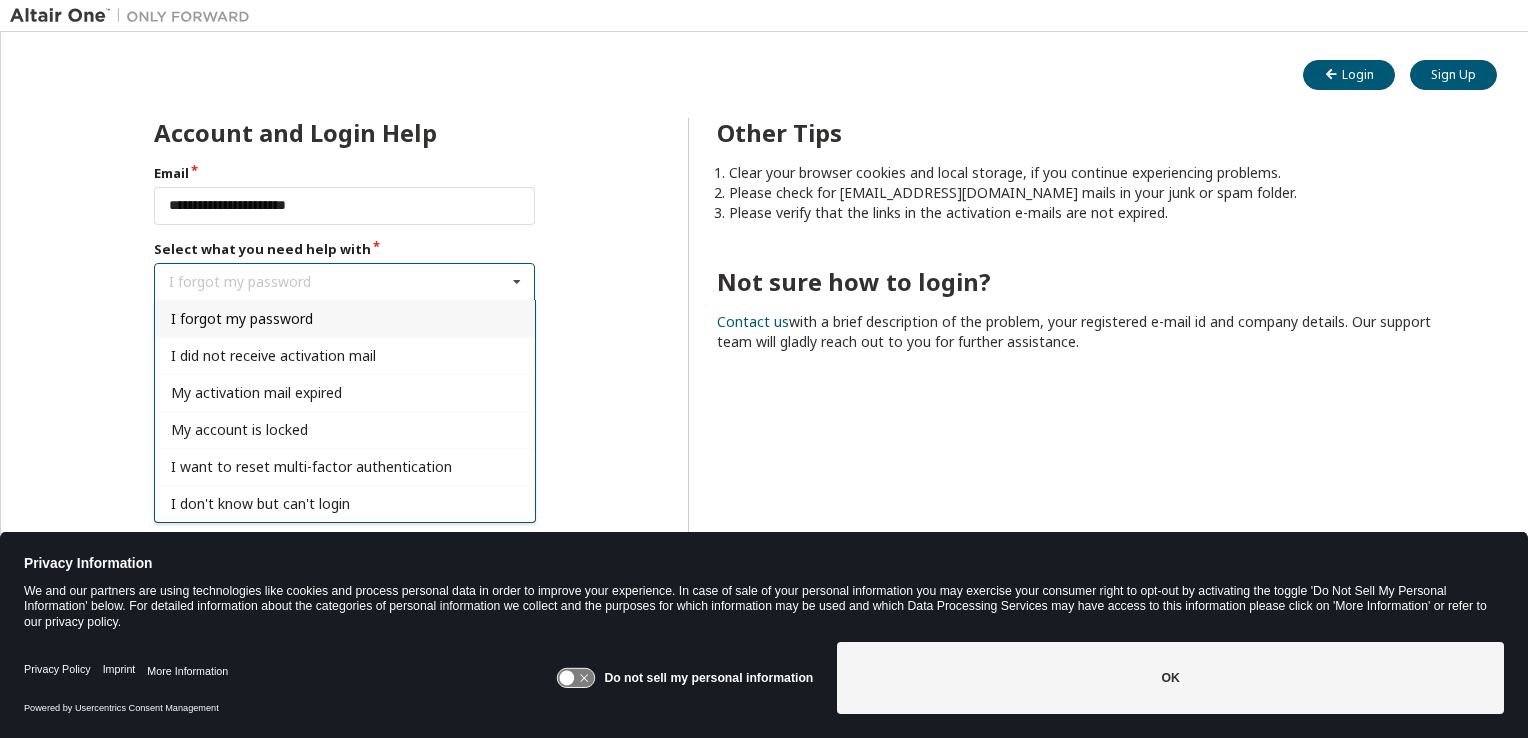 click on "I forgot my password" at bounding box center [242, 318] 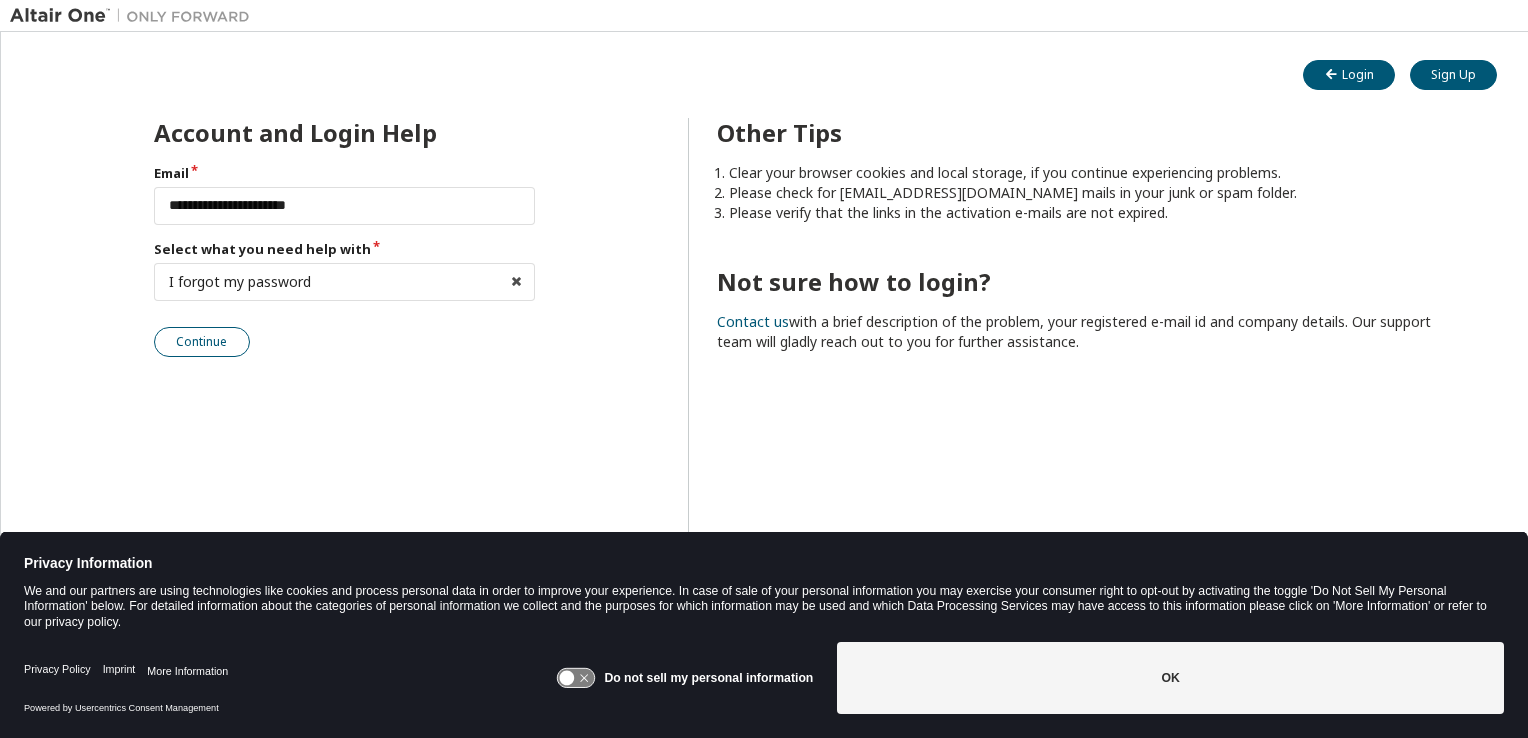 click on "Continue" at bounding box center (202, 342) 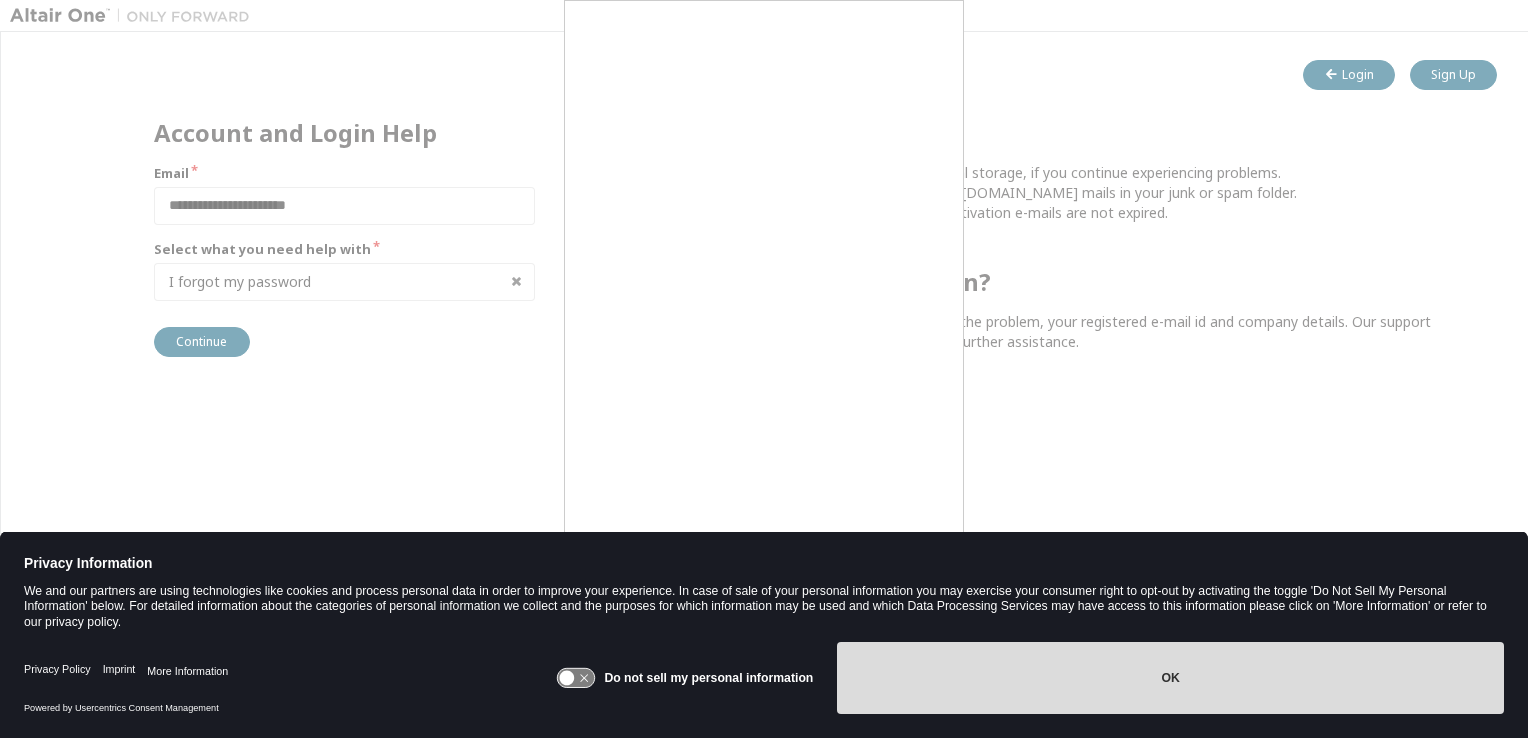 click on "OK" at bounding box center [1170, 678] 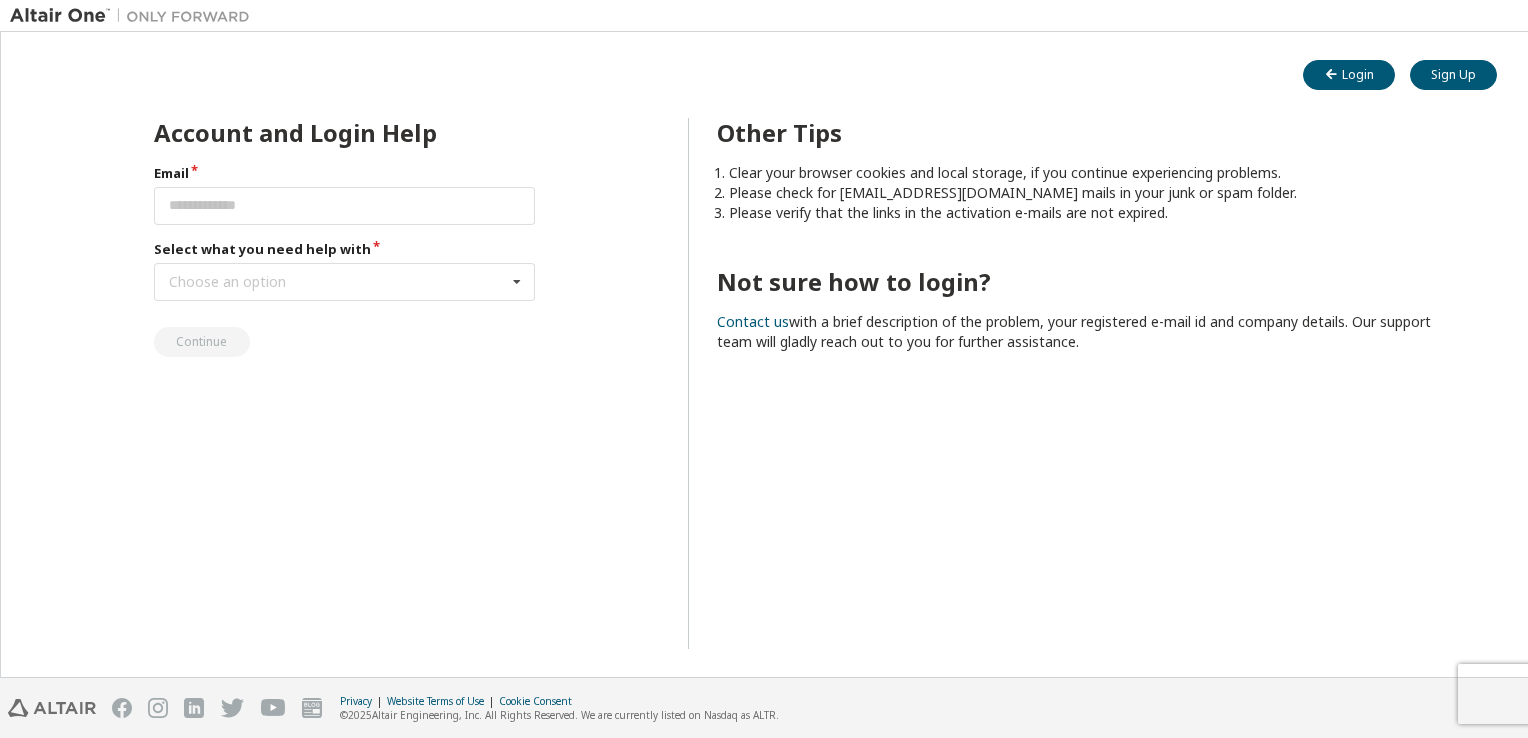 scroll, scrollTop: 0, scrollLeft: 0, axis: both 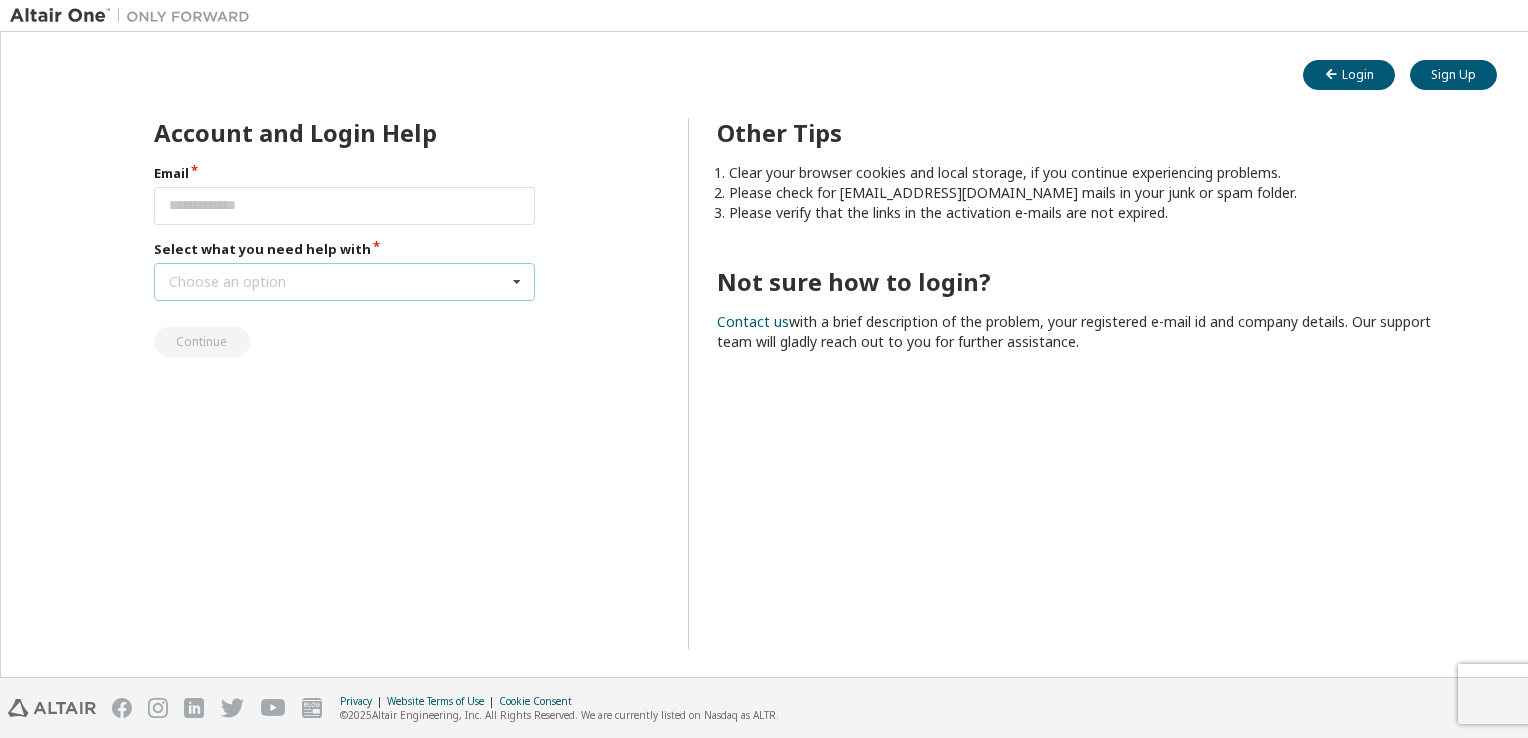 click on "Choose an option I forgot my password I did not receive activation mail My activation mail expired My account is locked I want to reset multi-factor authentication I don't know but can't login" at bounding box center (345, 282) 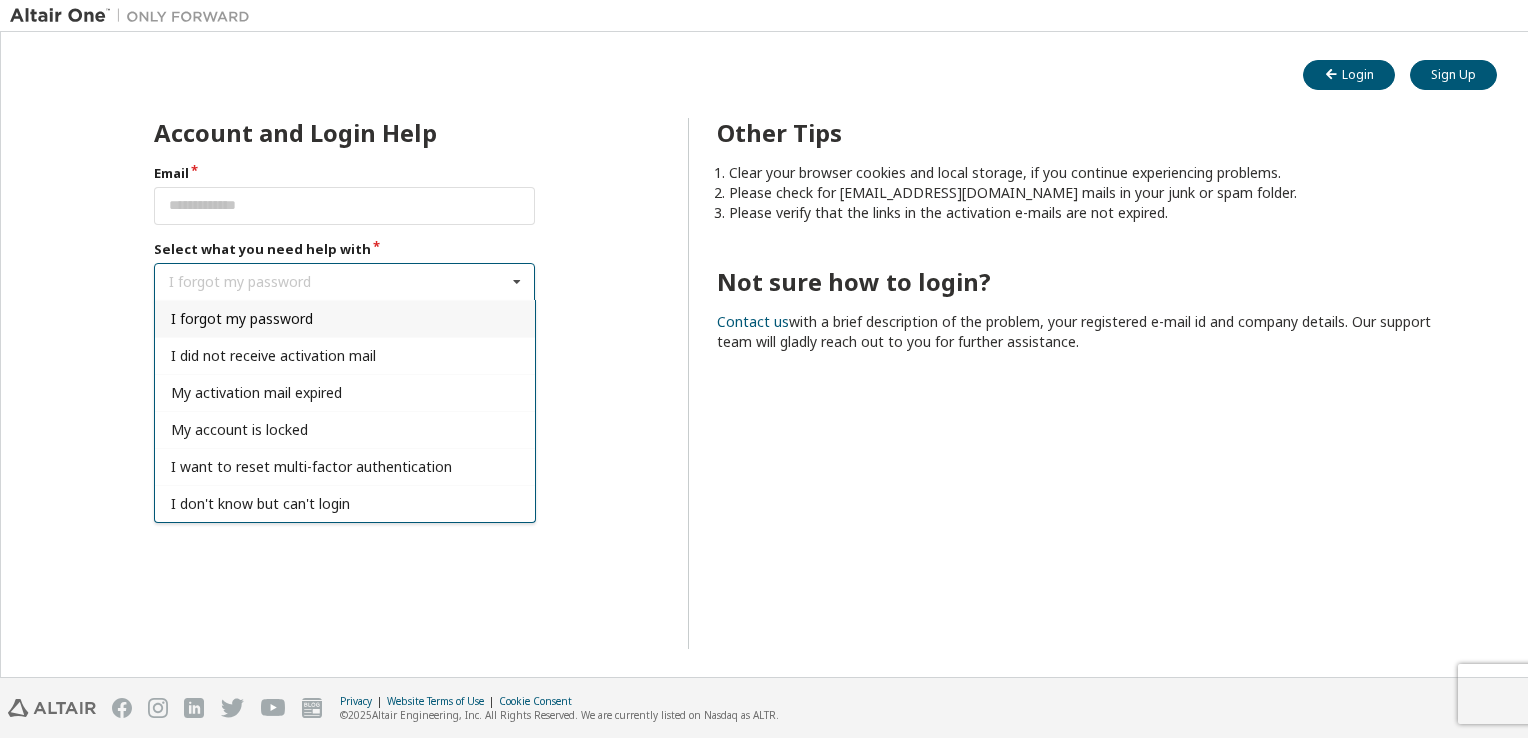 click on "Other Tips Clear your browser cookies and local storage, if you continue experiencing problems. Please check for noreply@okta.com mails in your junk or spam folder. Please verify that the links in the activation e-mails are not expired. Not sure how to login? Contact us  with a brief description of the problem, your registered e-mail id and company details. Our support team will gladly reach out to you for further assistance." at bounding box center (1070, 383) 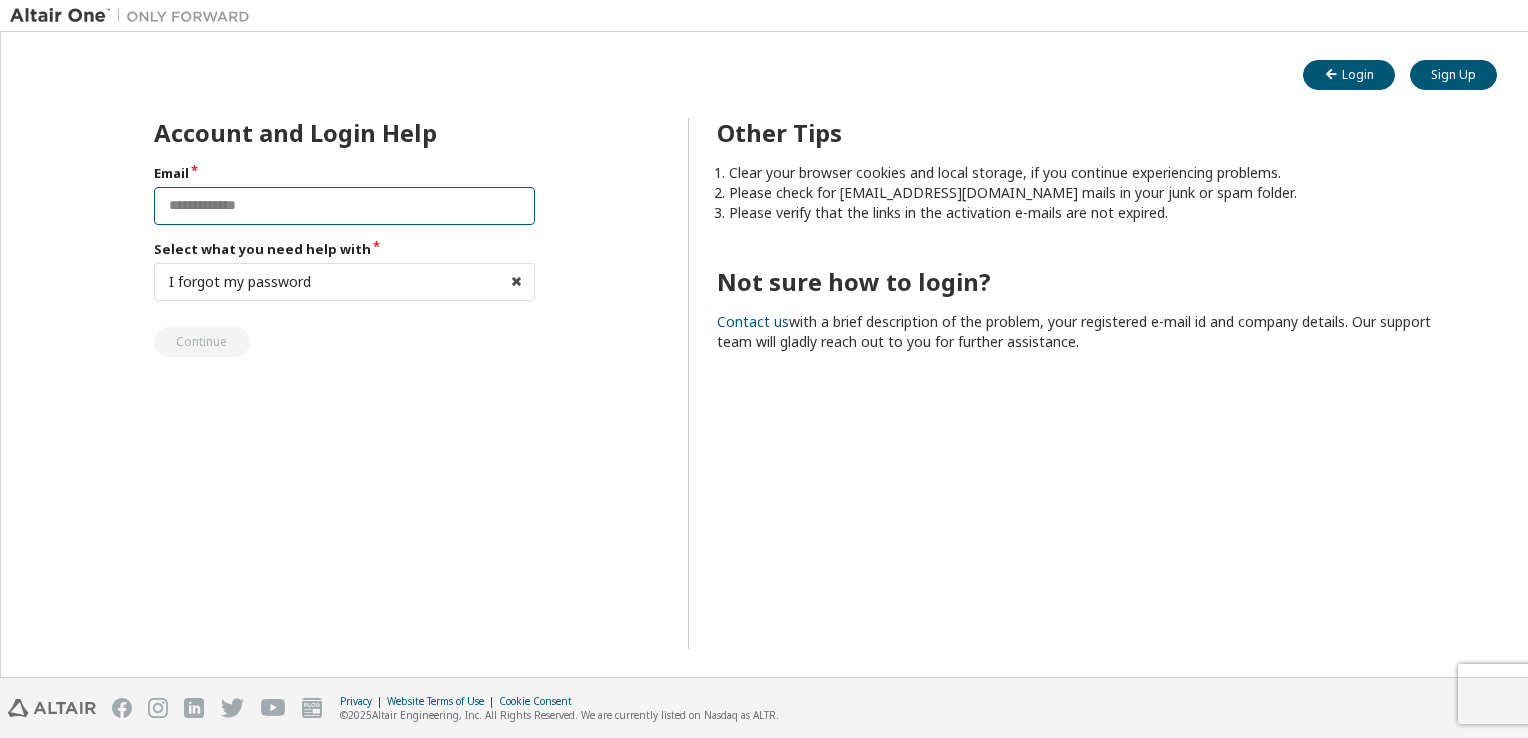 click at bounding box center (345, 206) 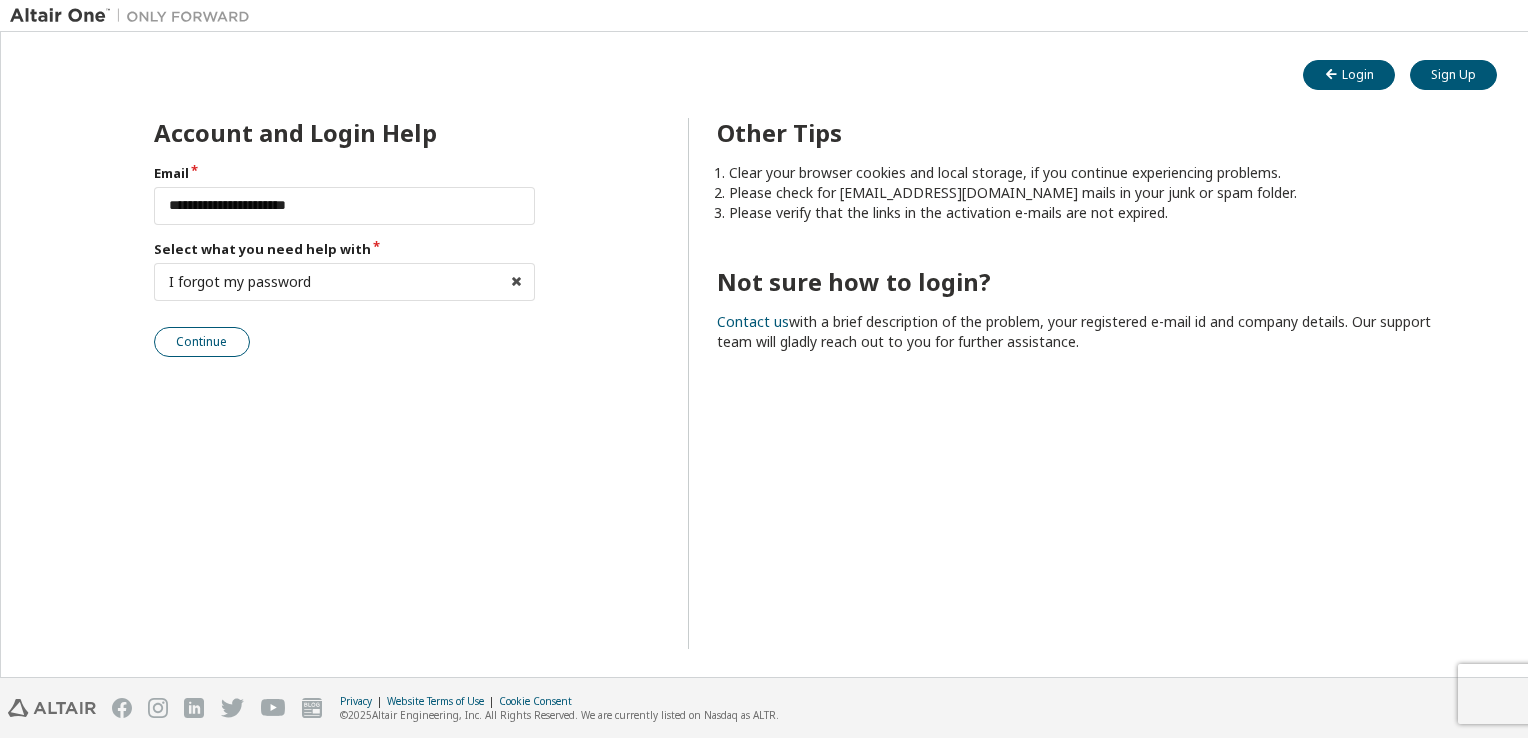 click on "Continue" at bounding box center [202, 342] 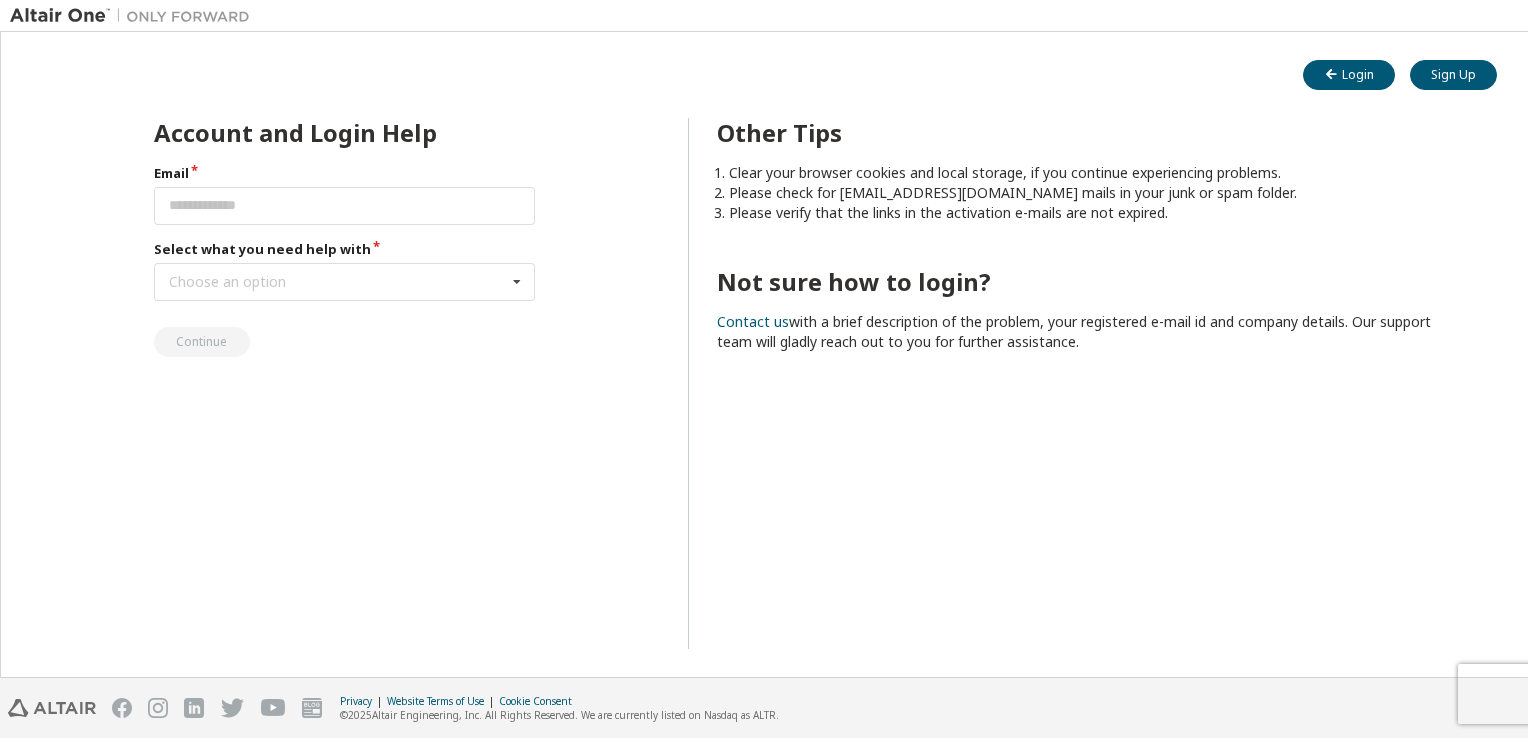 scroll, scrollTop: 0, scrollLeft: 0, axis: both 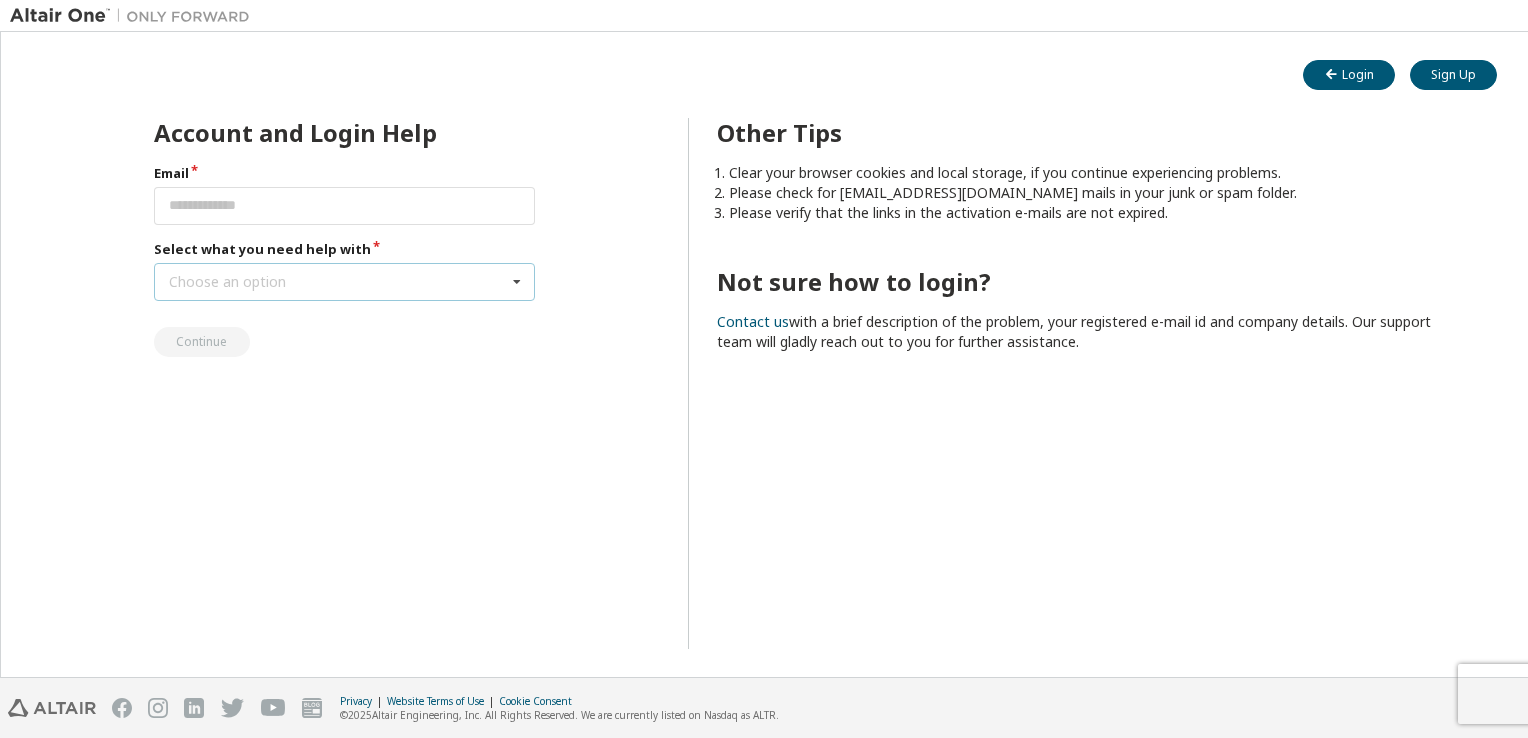 click on "Choose an option I forgot my password I did not receive activation mail My activation mail expired My account is locked I want to reset multi-factor authentication I don't know but can't login" at bounding box center [345, 282] 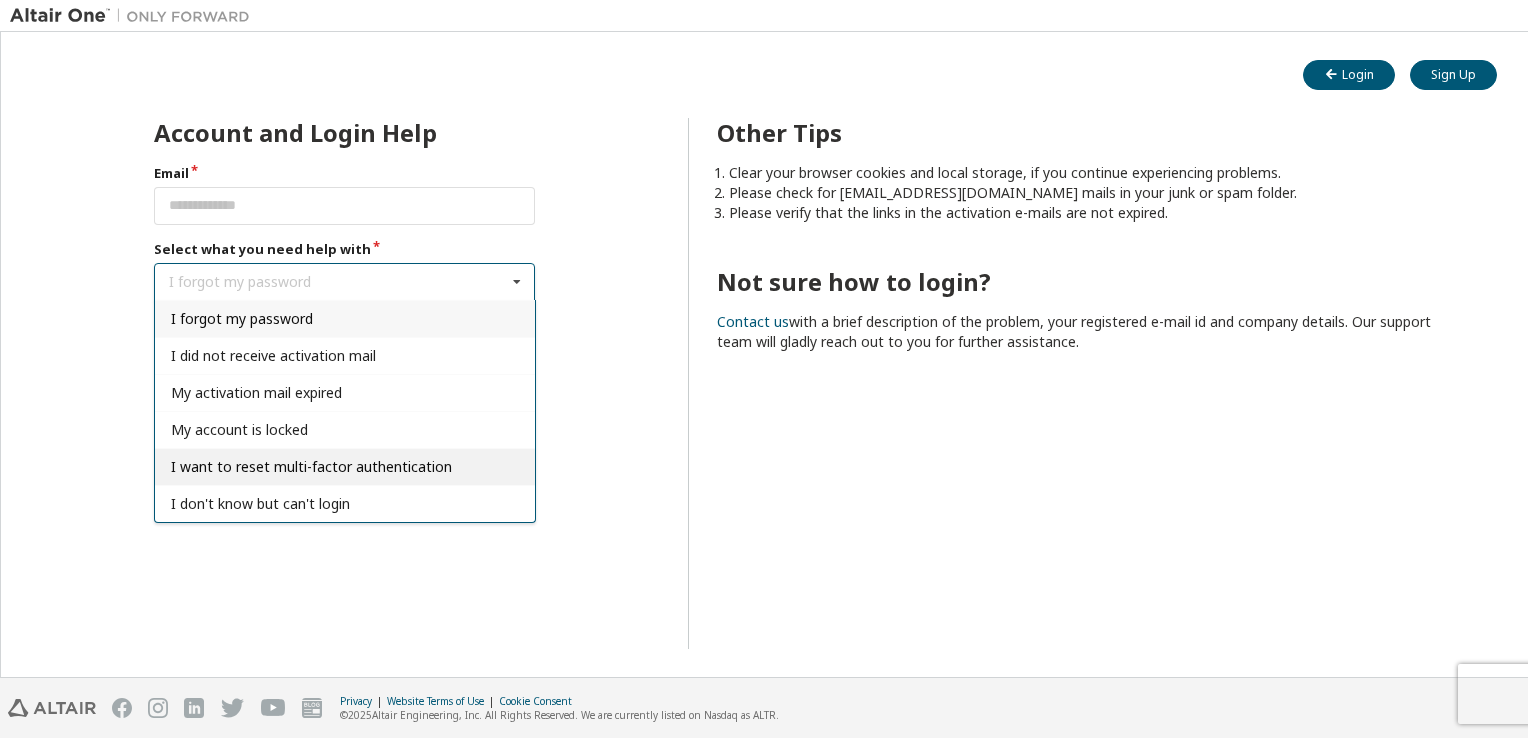 click on "I want to reset multi-factor authentication" at bounding box center [311, 466] 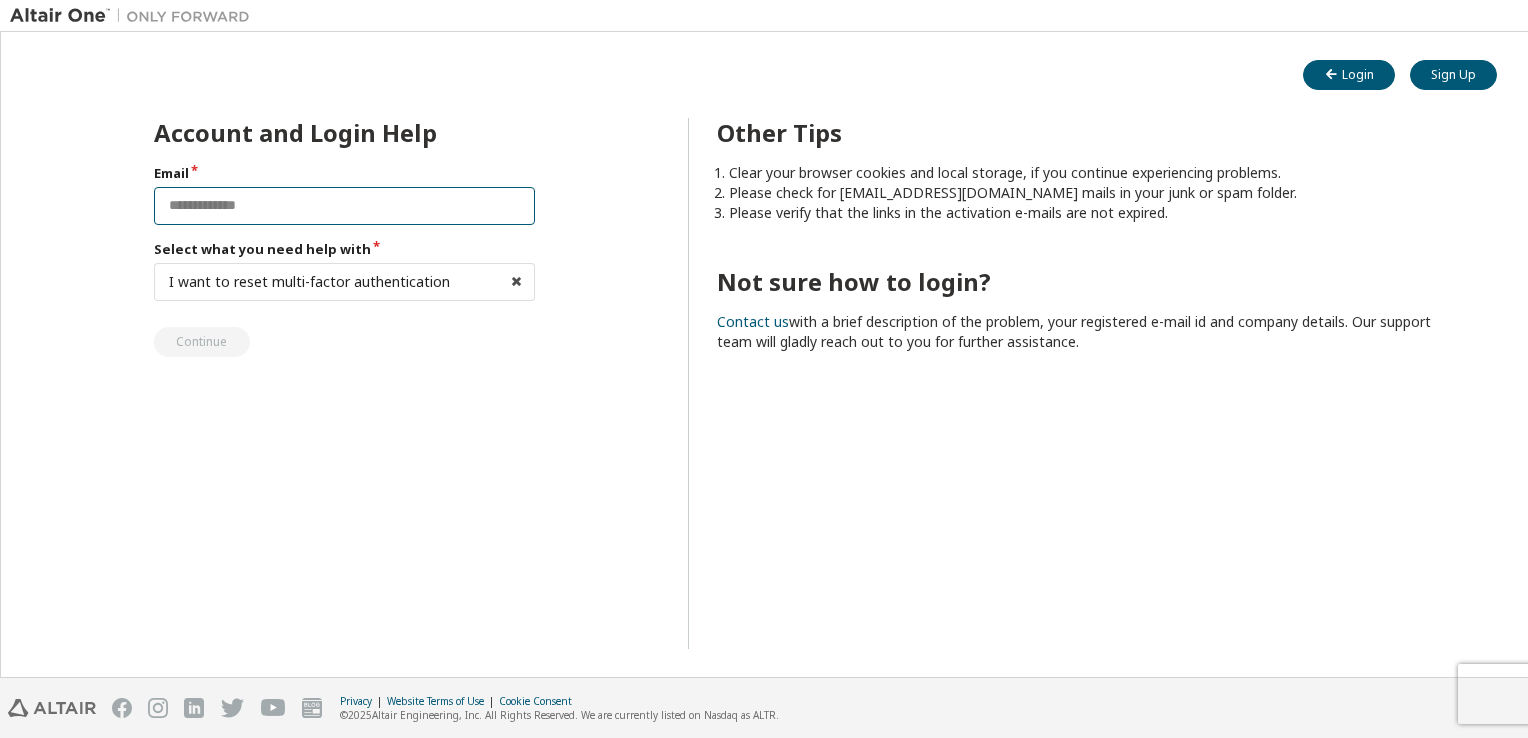 click at bounding box center [345, 206] 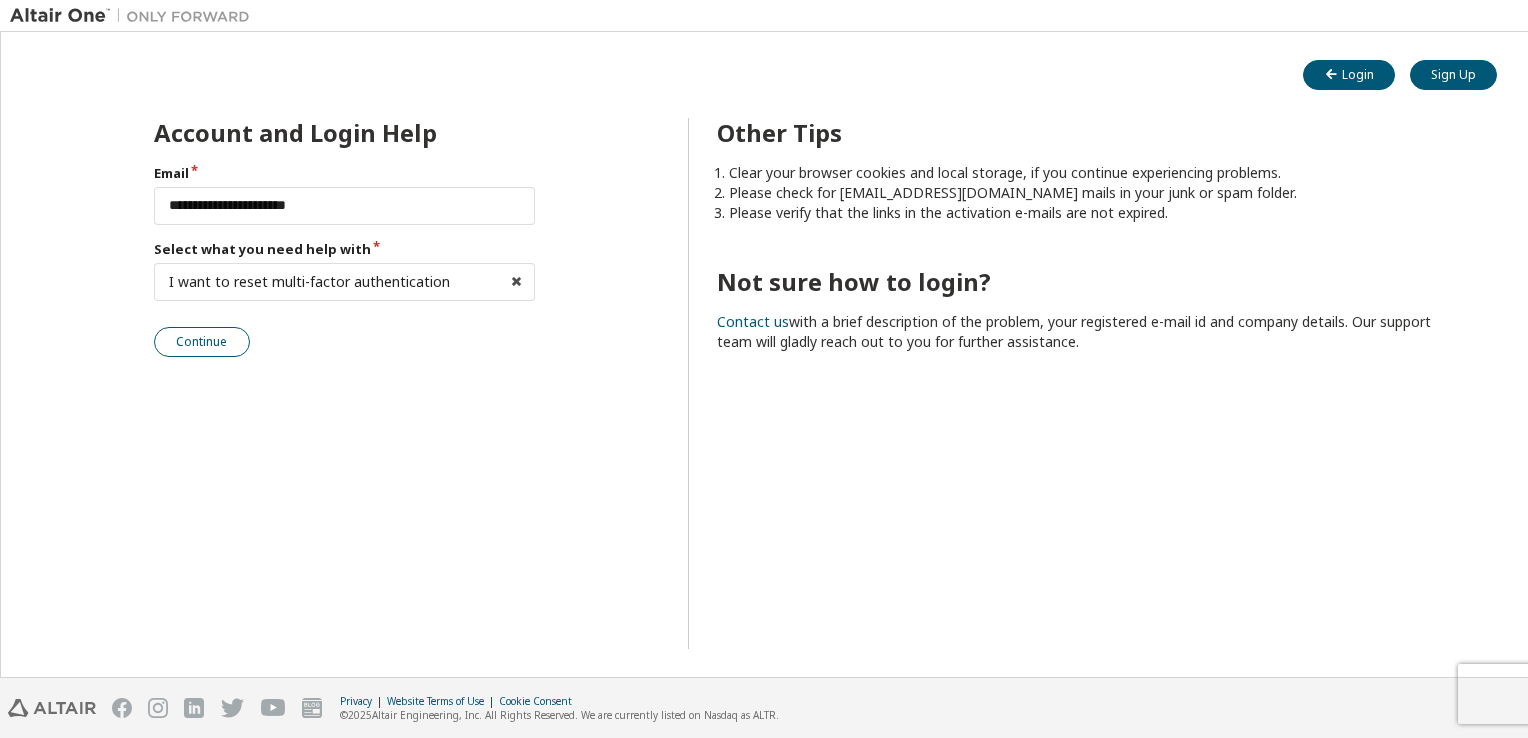 click on "Continue" at bounding box center [202, 342] 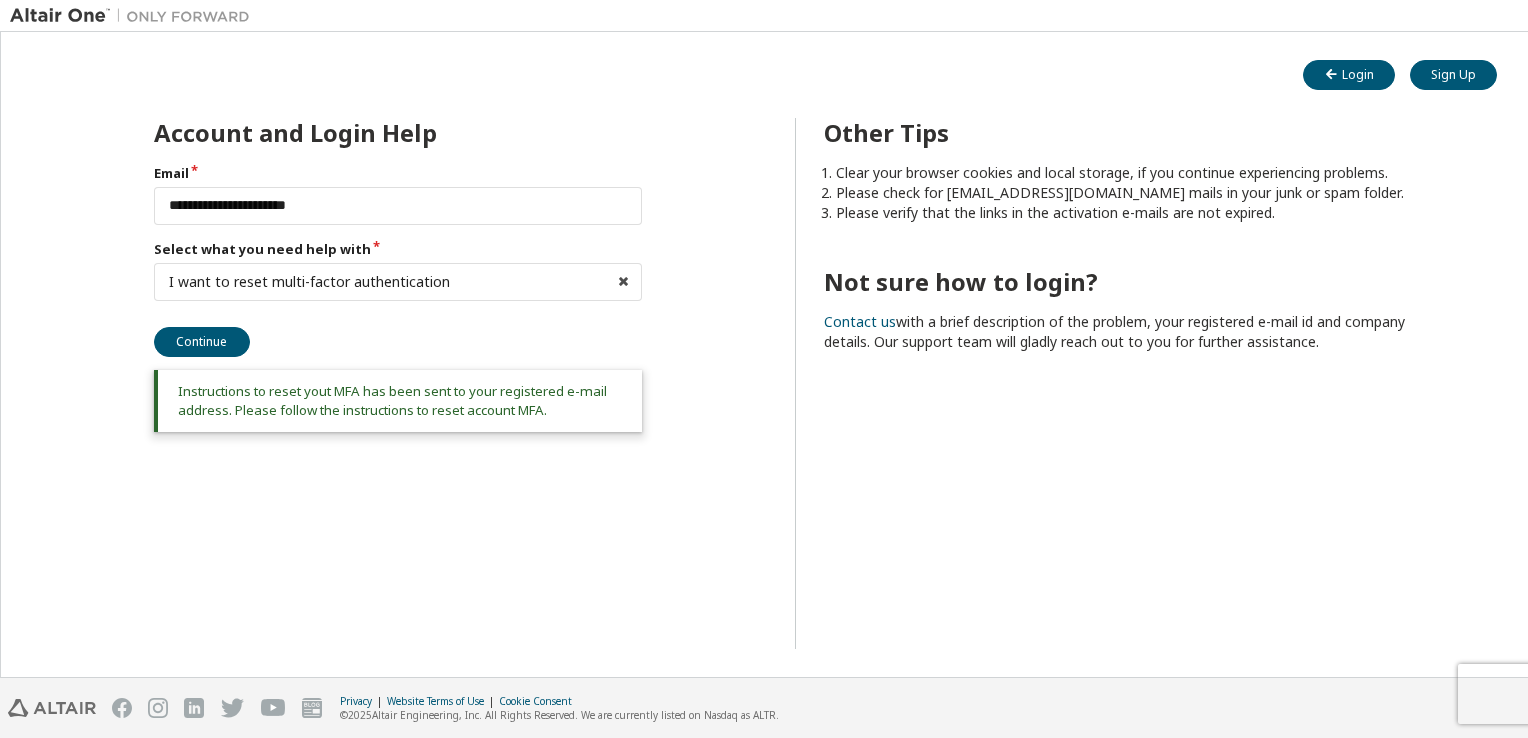 click on "Other Tips Clear your browser cookies and local storage, if you continue experiencing problems. Please check for noreply@okta.com mails in your junk or spam folder. Please verify that the links in the activation e-mails are not expired. Not sure how to login? Contact us  with a brief description of the problem, your registered e-mail id and company details. Our support team will gladly reach out to you for further assistance." at bounding box center [1123, 383] 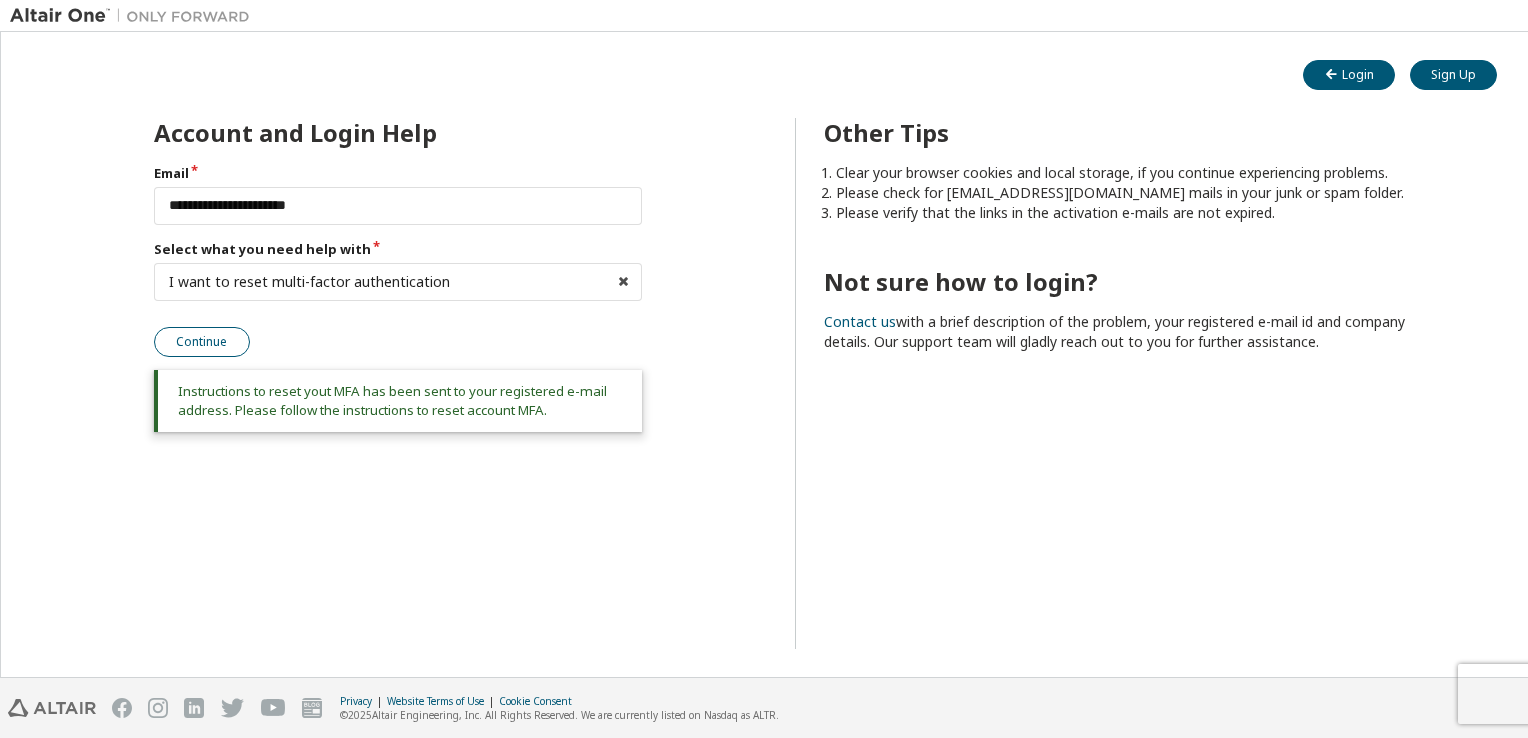 click on "Continue" at bounding box center [202, 342] 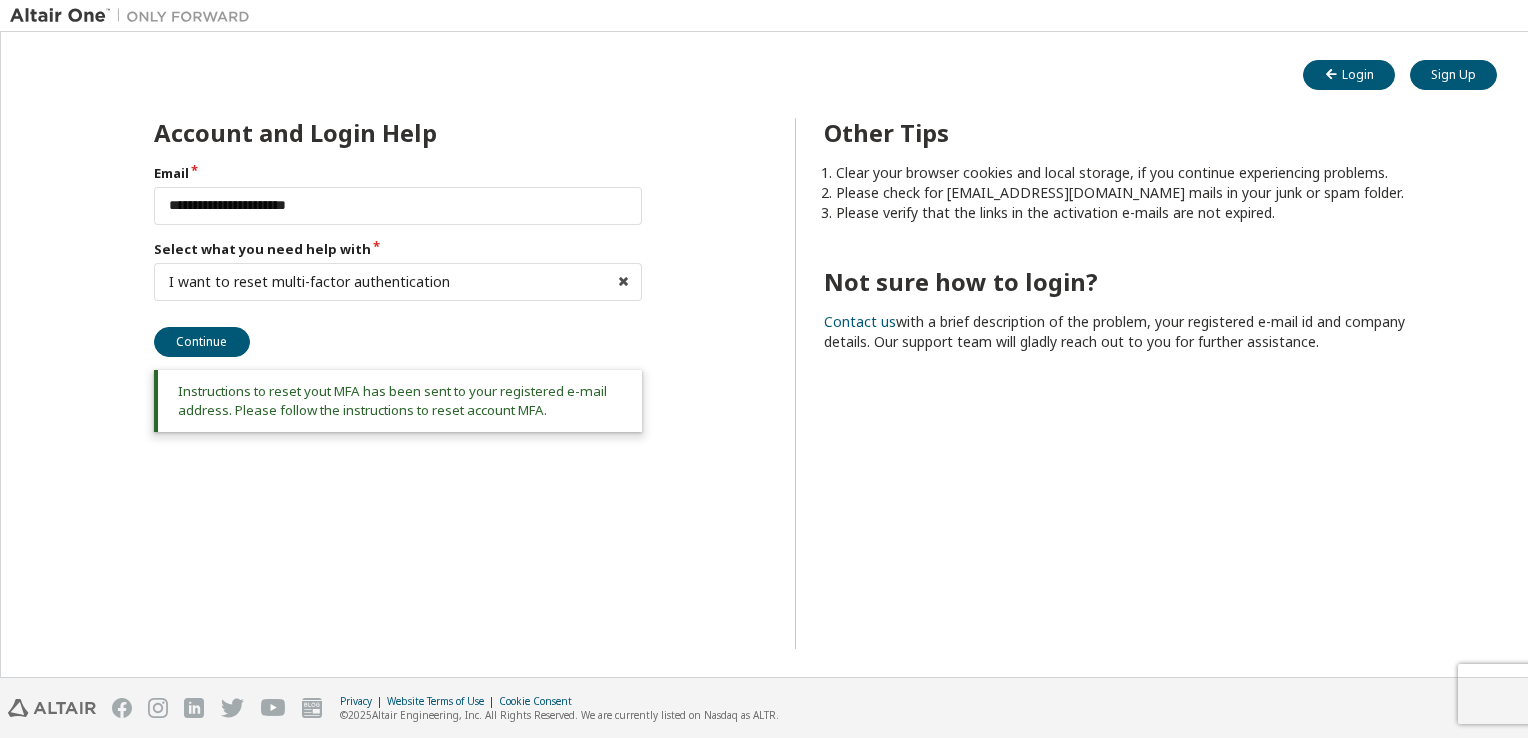 click on "Other Tips Clear your browser cookies and local storage, if you continue experiencing problems. Please check for noreply@okta.com mails in your junk or spam folder. Please verify that the links in the activation e-mails are not expired. Not sure how to login? Contact us  with a brief description of the problem, your registered e-mail id and company details. Our support team will gladly reach out to you for further assistance." at bounding box center [1123, 383] 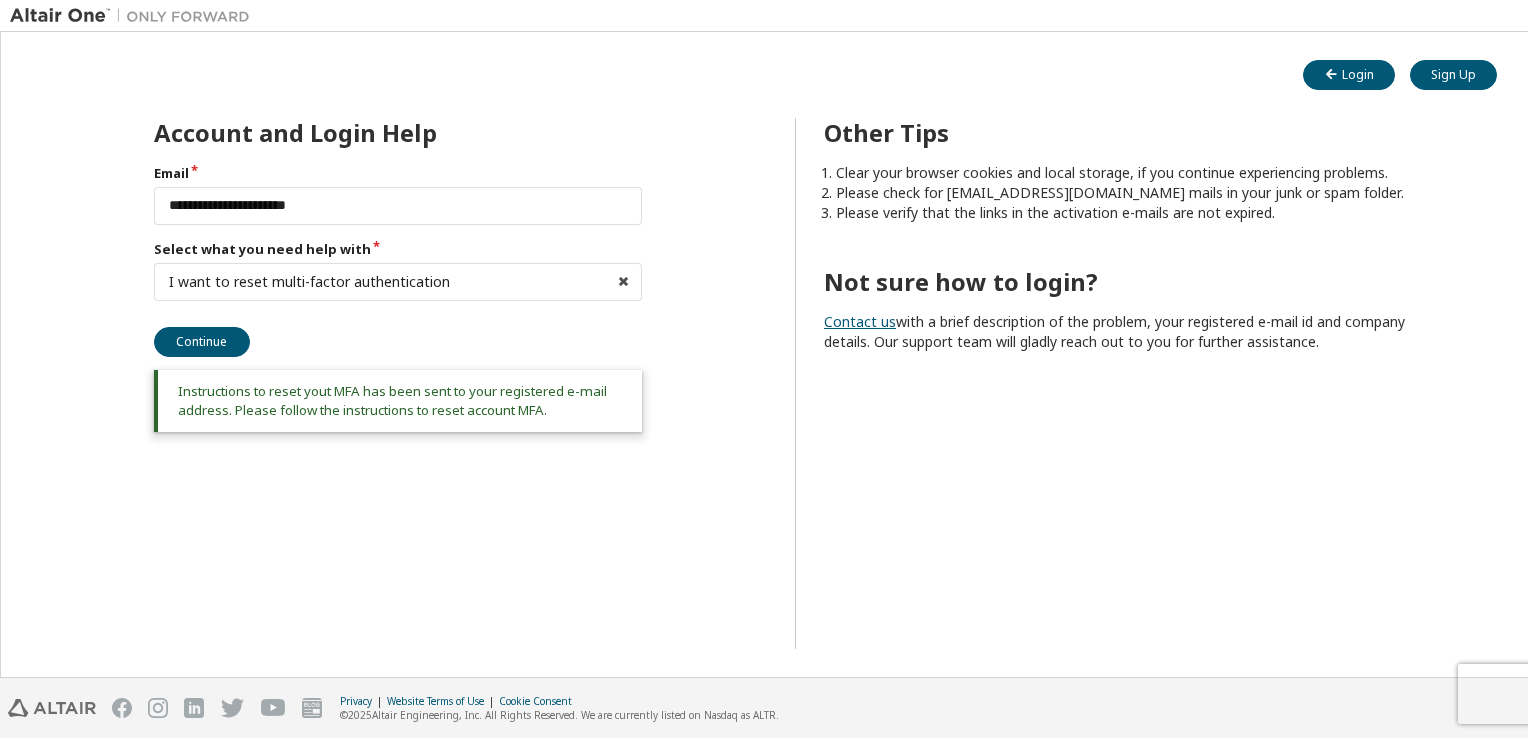 click on "Contact us" at bounding box center (860, 321) 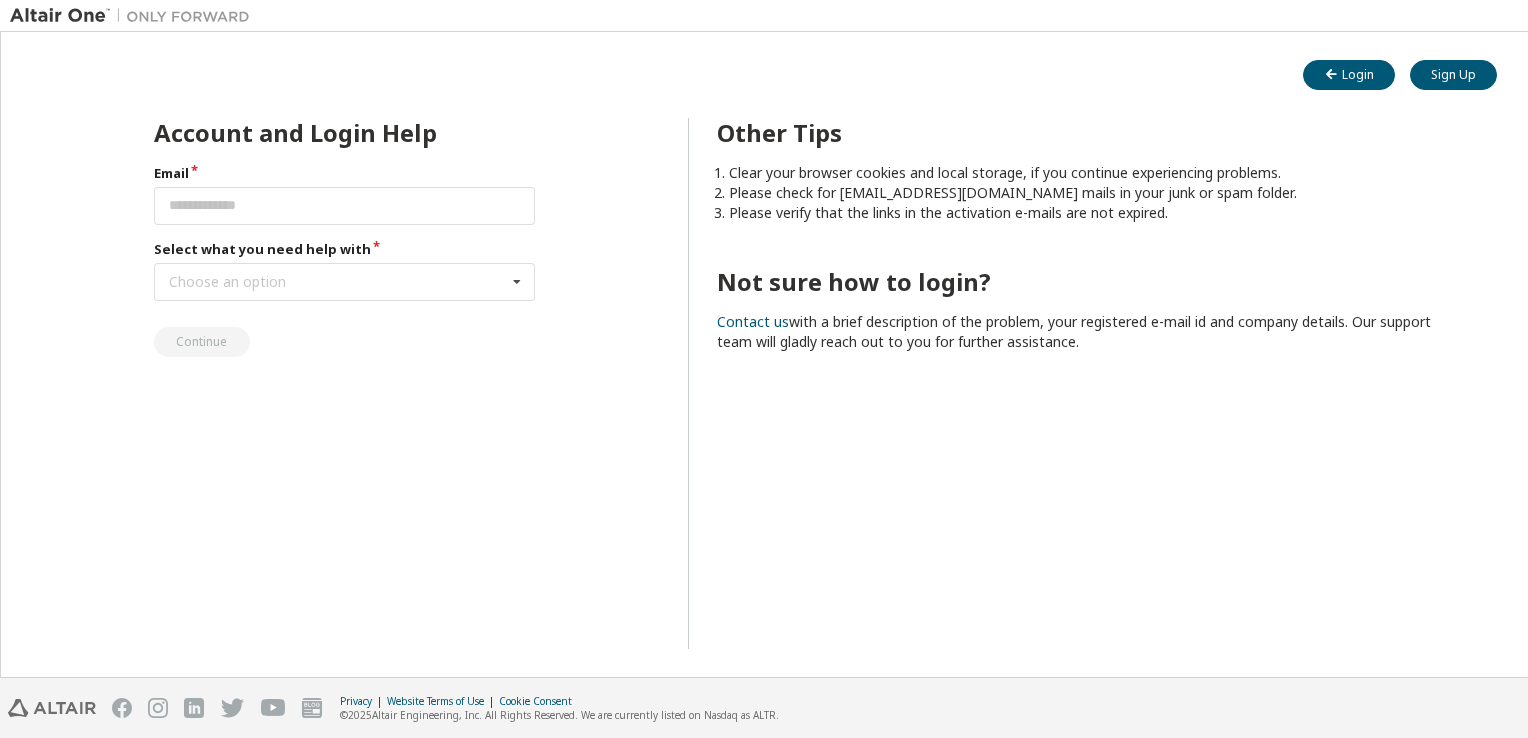 scroll, scrollTop: 0, scrollLeft: 0, axis: both 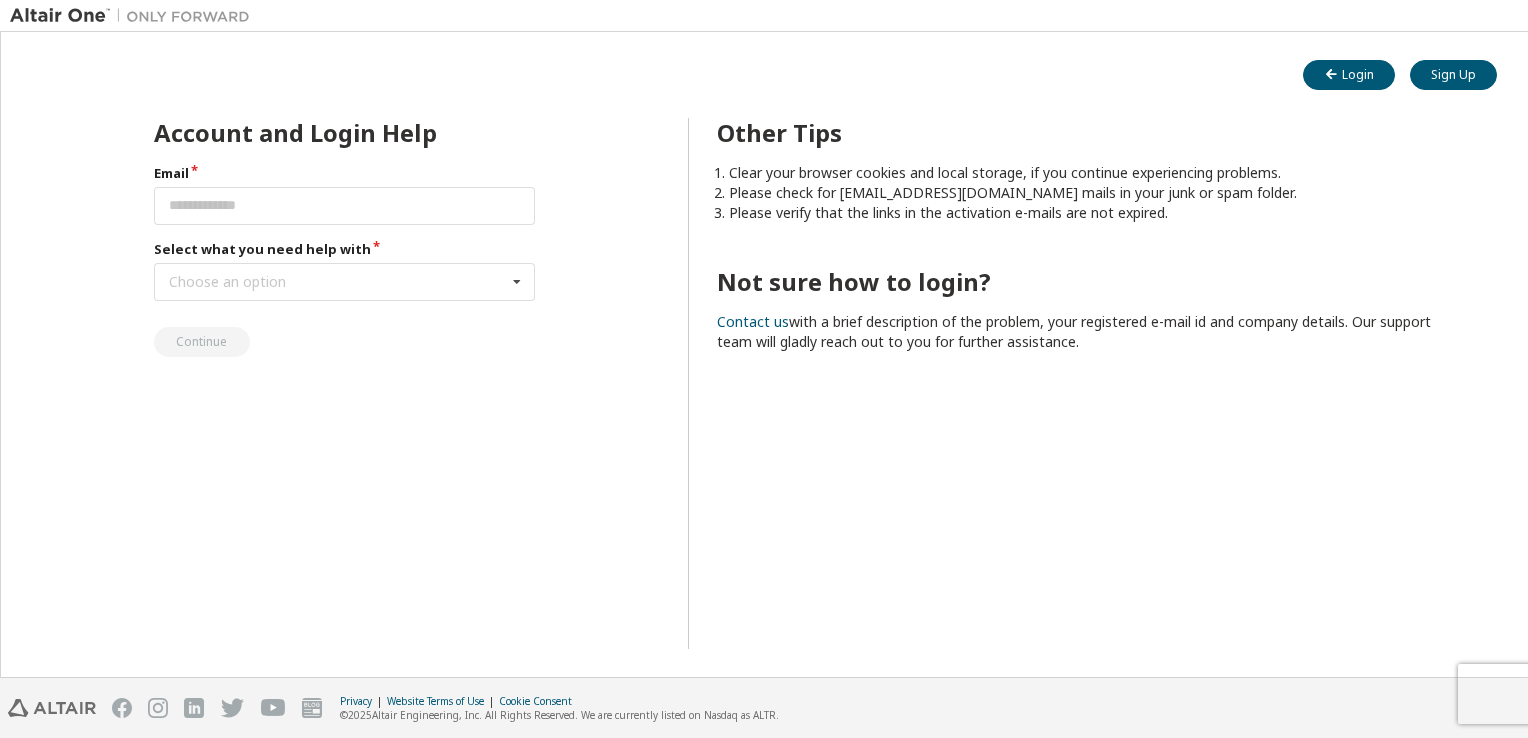 click on "Email" at bounding box center [345, 194] 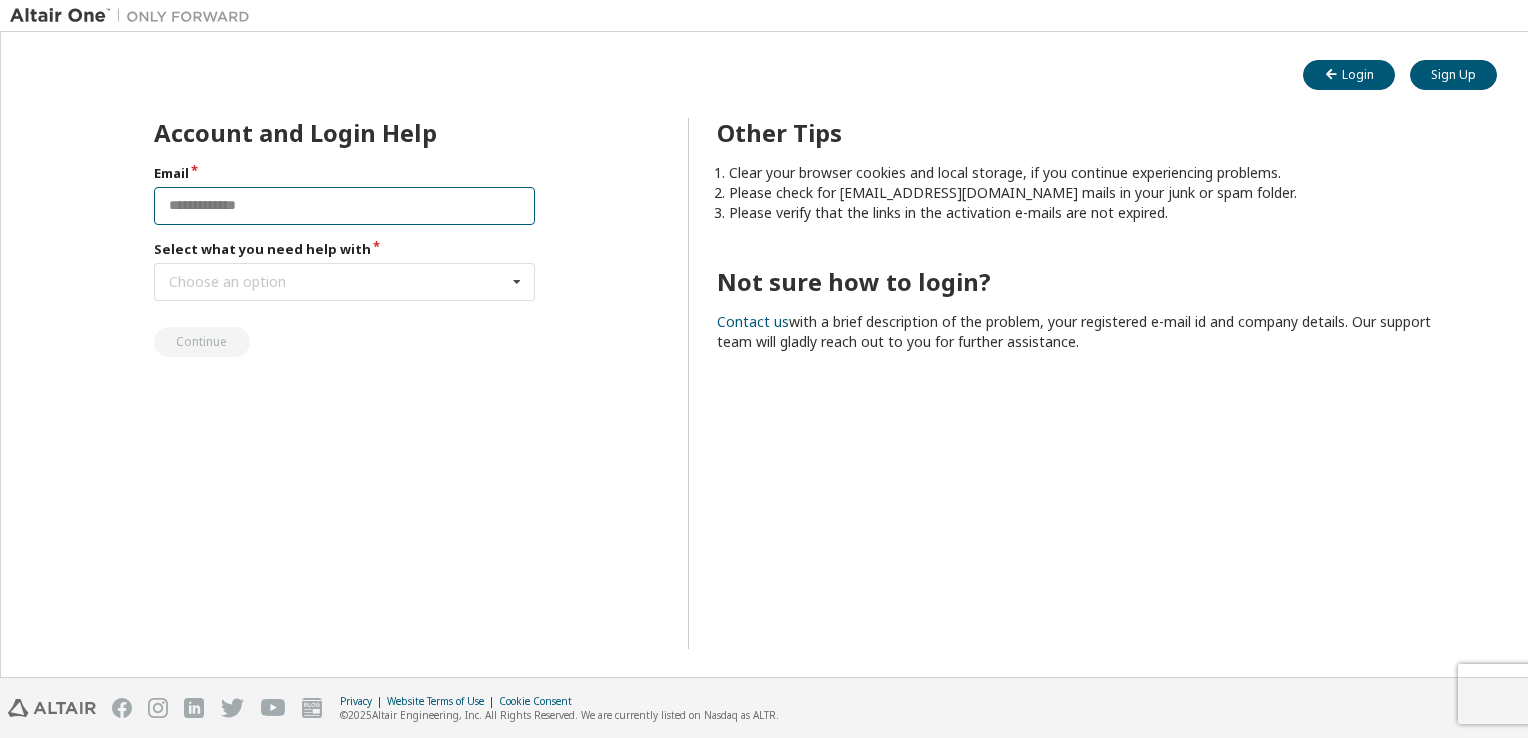 click at bounding box center [345, 206] 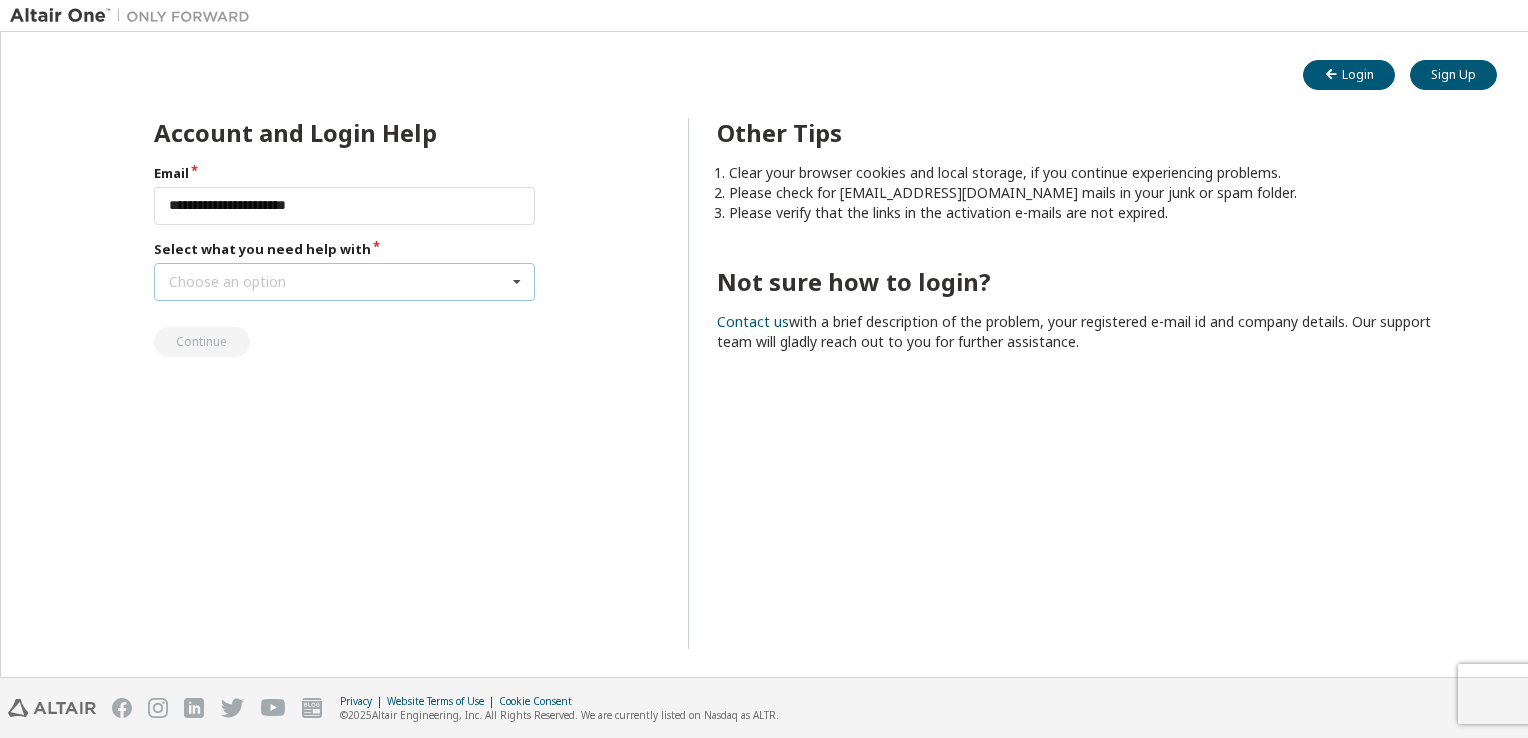click on "Choose an option I forgot my password I did not receive activation mail My activation mail expired My account is locked I want to reset multi-factor authentication I don't know but can't login" at bounding box center [345, 282] 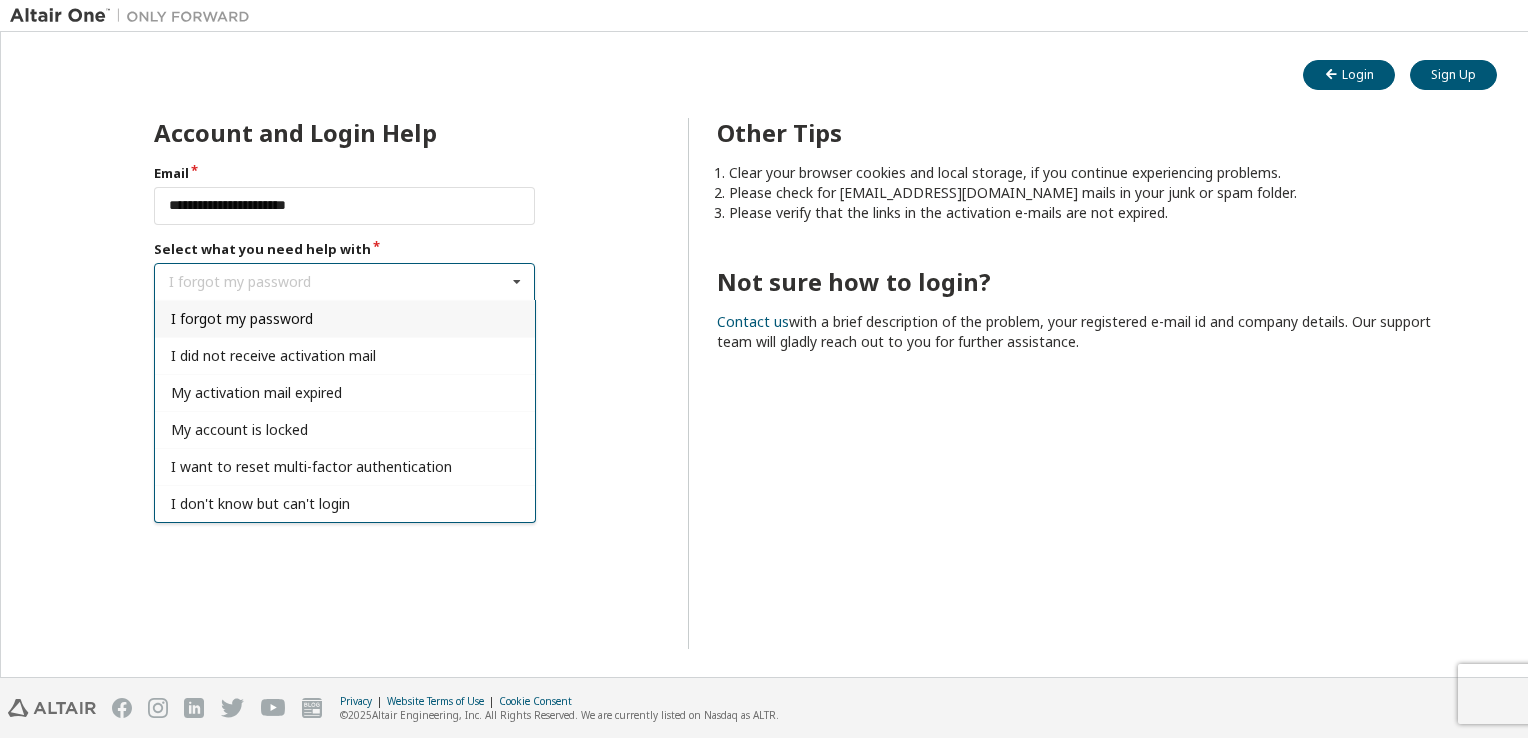 click on "I forgot my password" at bounding box center [242, 318] 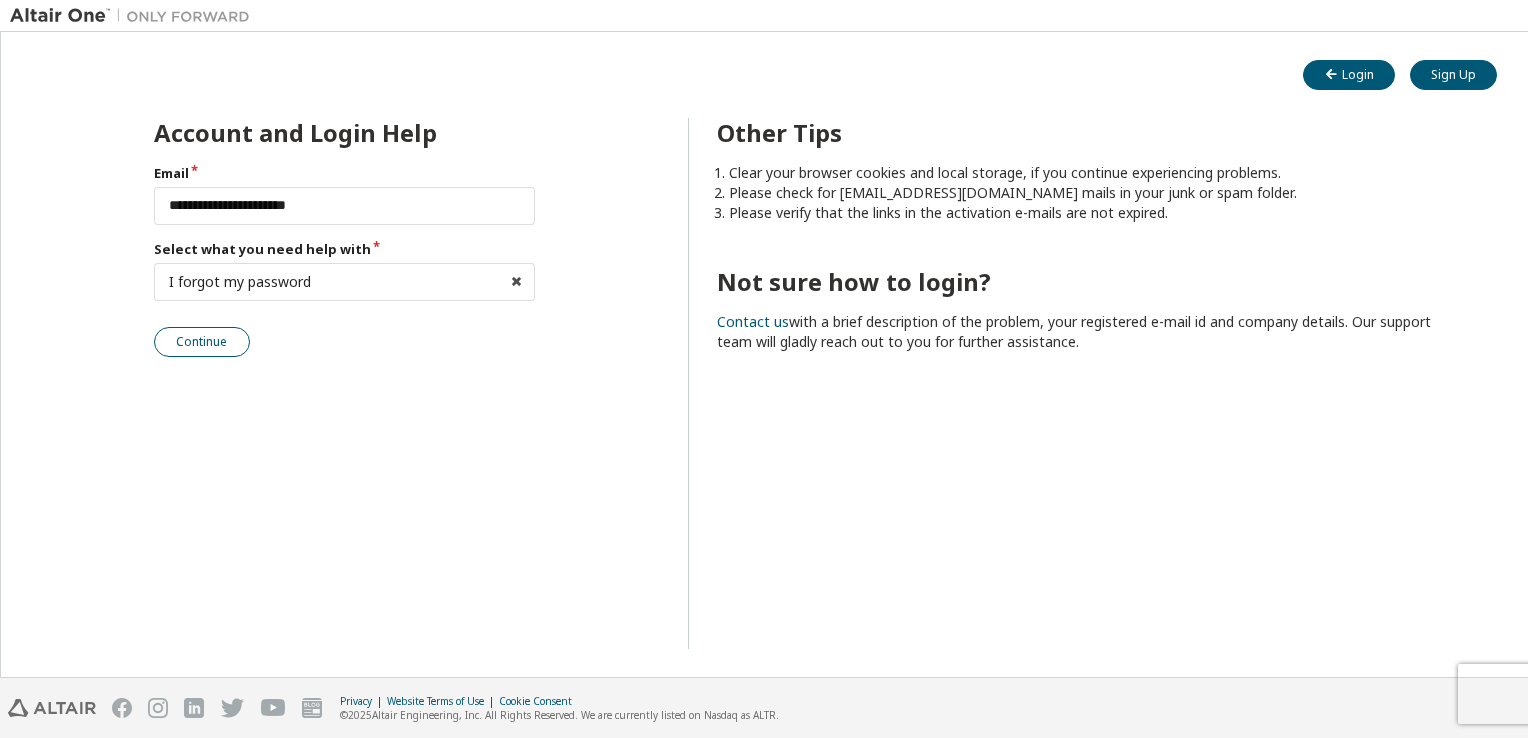 click on "Continue" at bounding box center [202, 342] 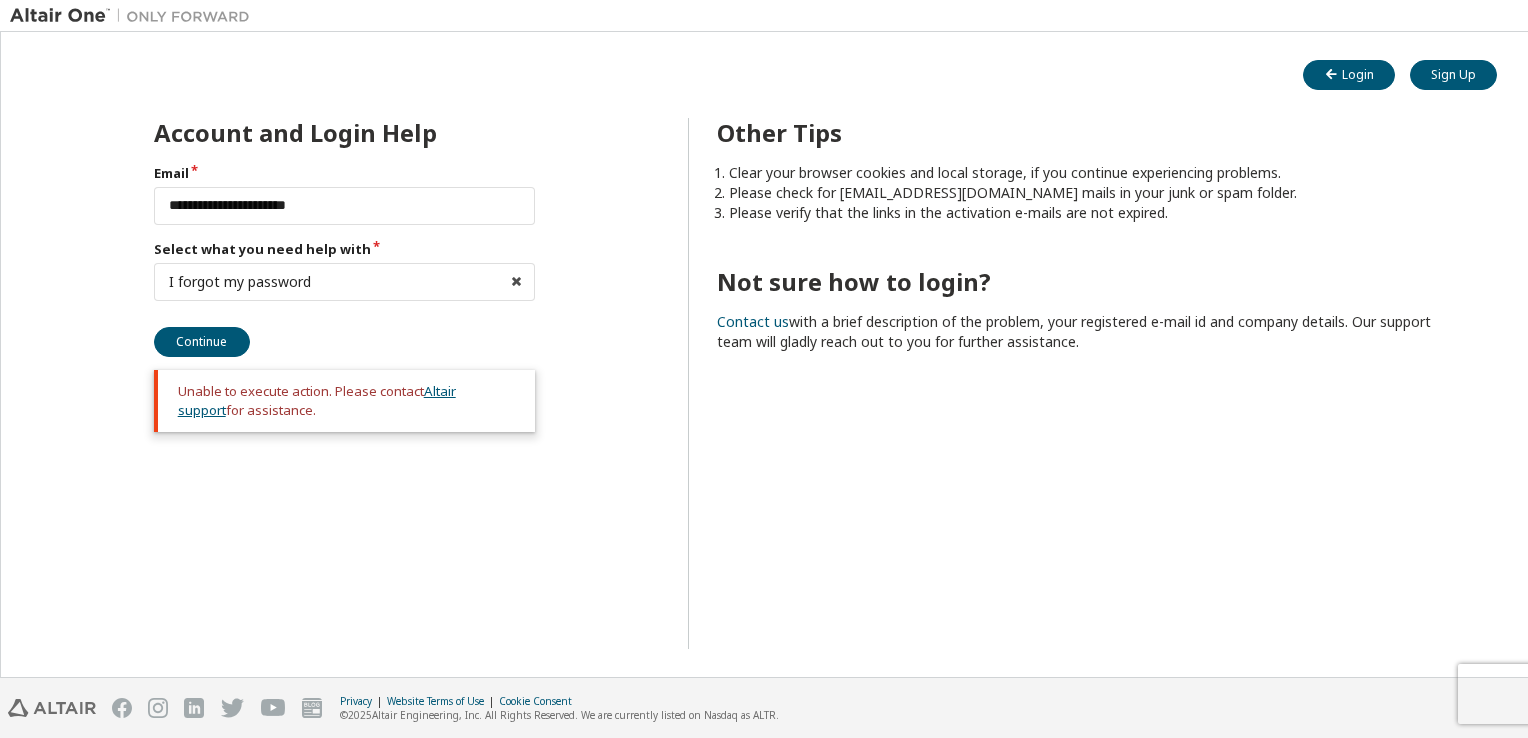 click on "Altair support" at bounding box center [317, 400] 